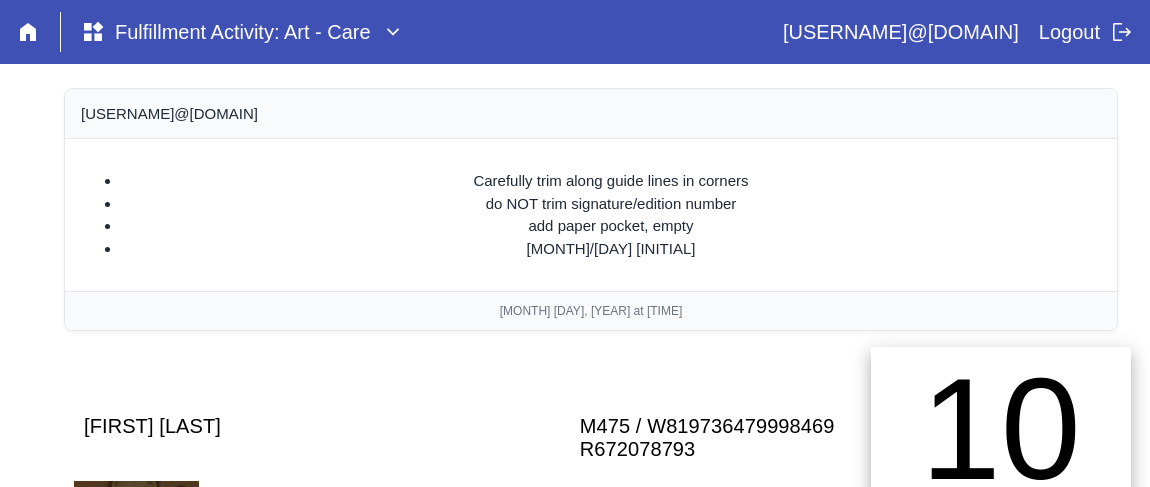scroll, scrollTop: 0, scrollLeft: 0, axis: both 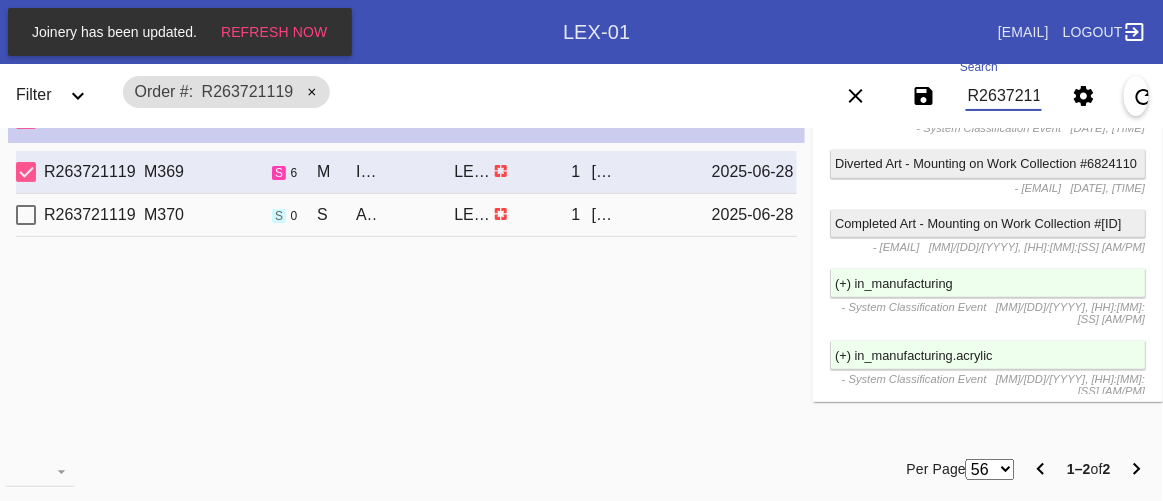 click on "R263721119" at bounding box center (1004, 96) 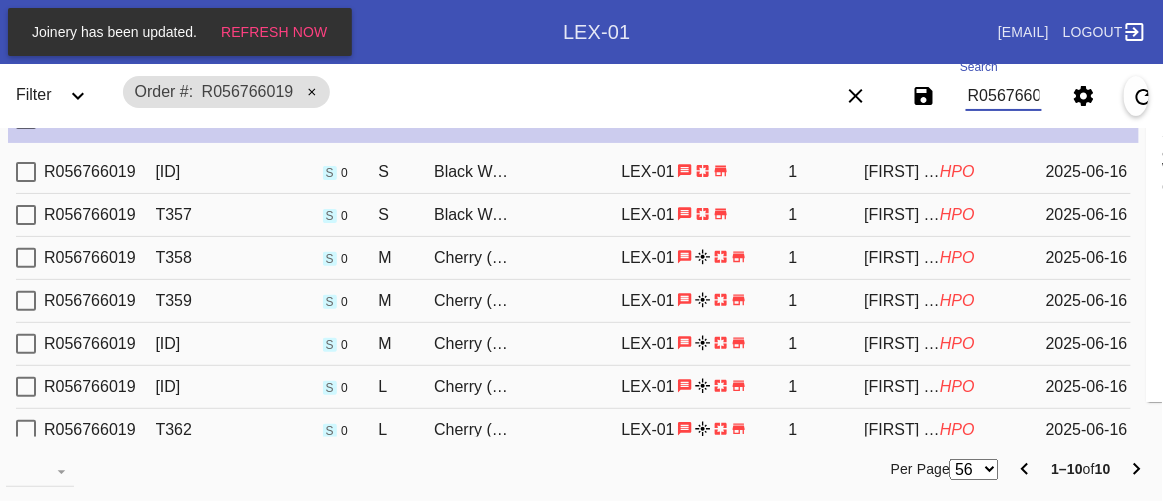 scroll, scrollTop: 0, scrollLeft: 0, axis: both 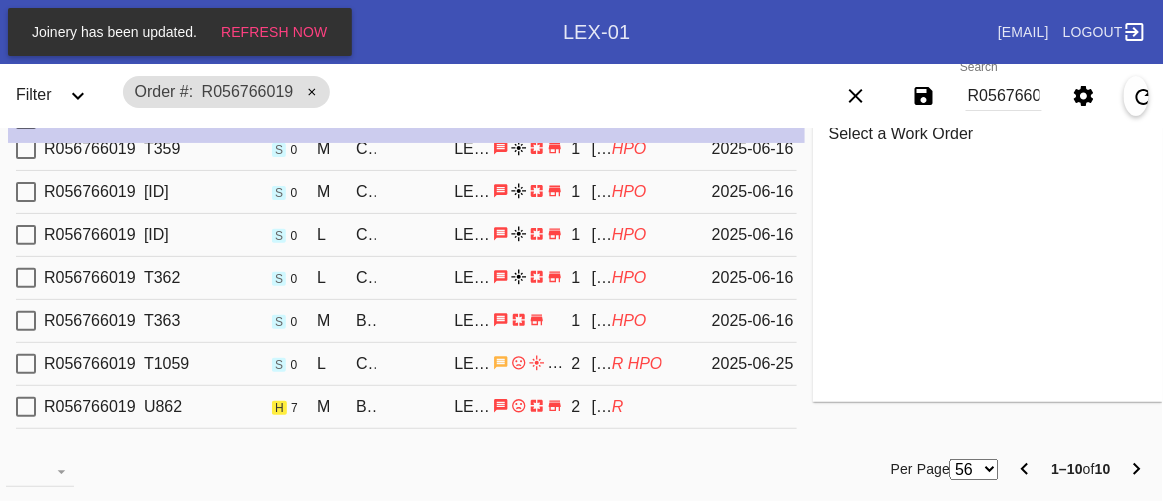 click on "R056766019 U862 h   7 M Black Walnut (Gallery) / White LEX-01 2 [FIRST] [LAST]
R" at bounding box center [406, 407] 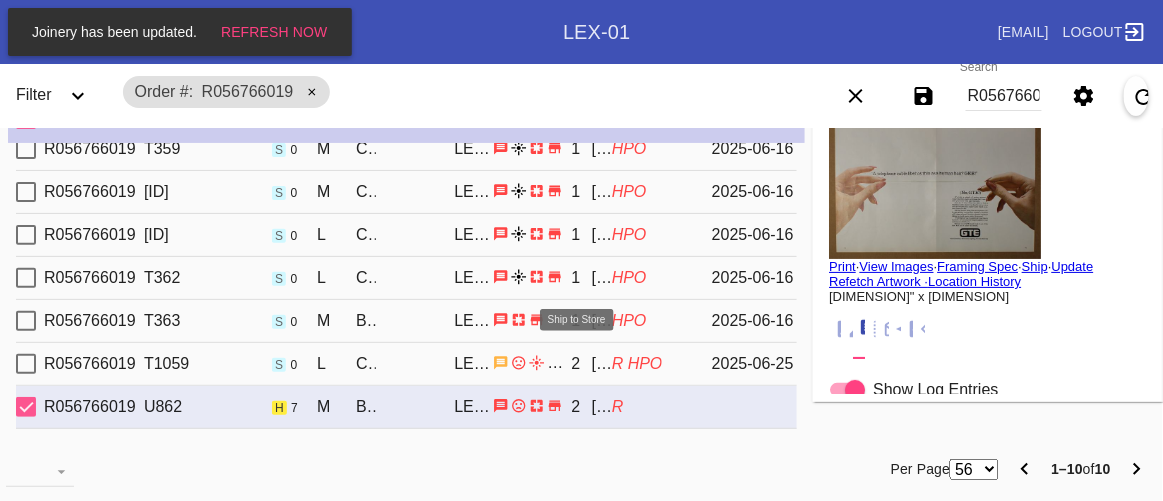 click at bounding box center (537, 19) 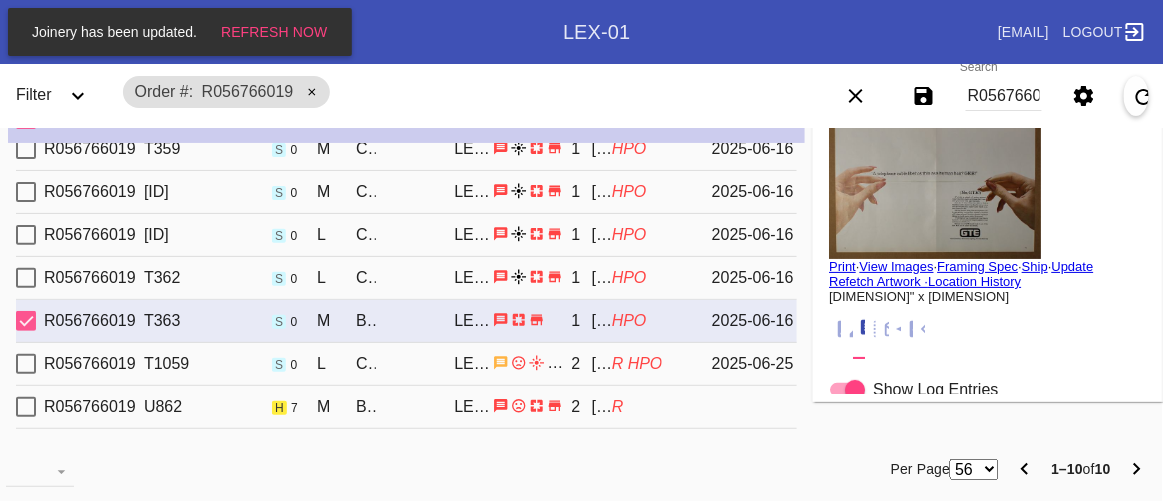scroll, scrollTop: 118, scrollLeft: 0, axis: vertical 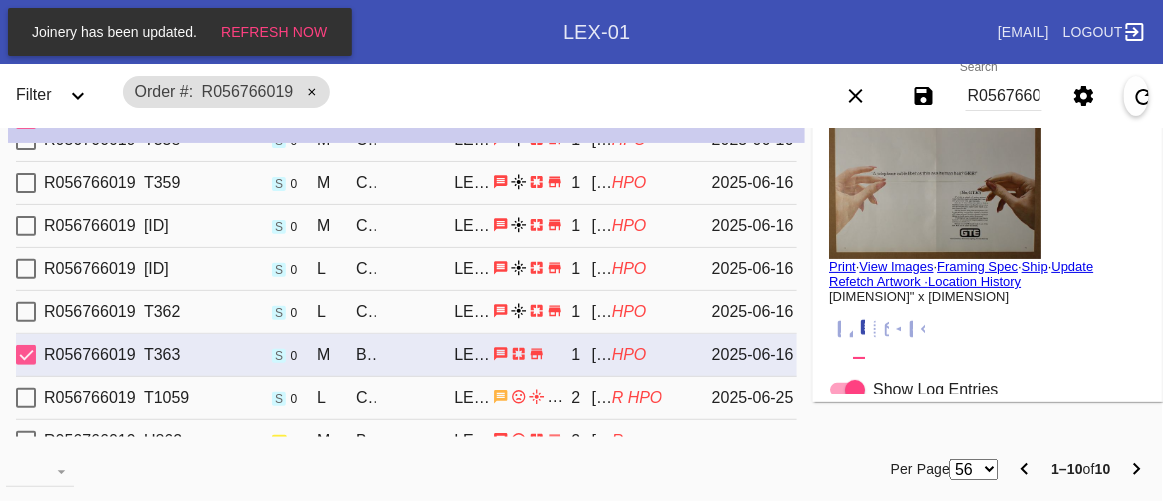 click at bounding box center [859, 329] 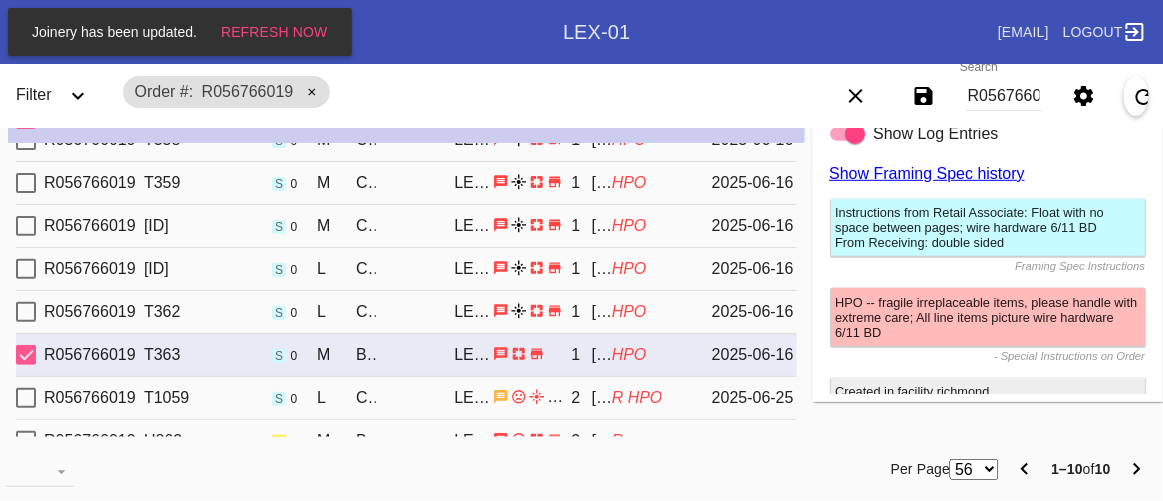 scroll, scrollTop: 427, scrollLeft: 0, axis: vertical 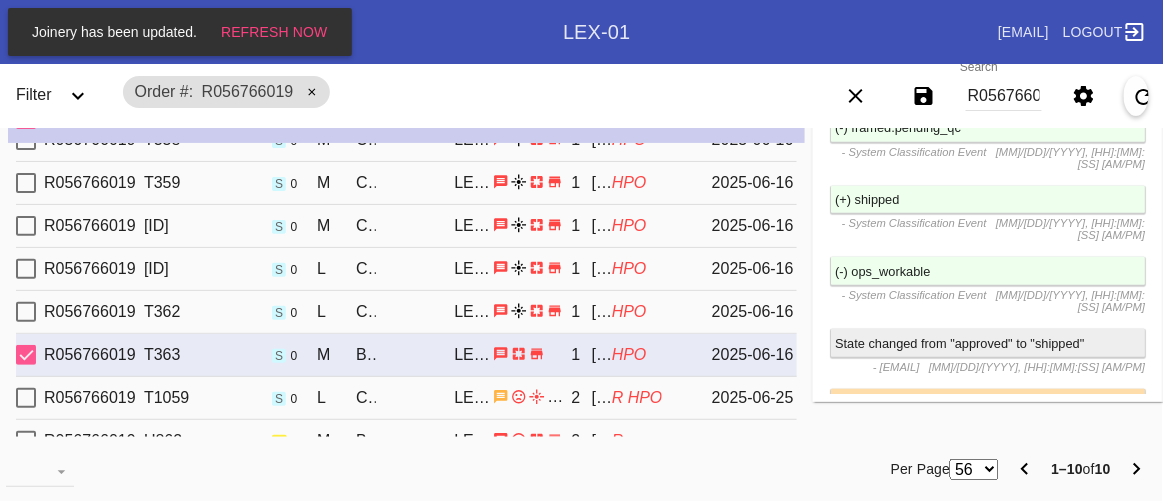 click on "R056766019" at bounding box center (1004, 96) 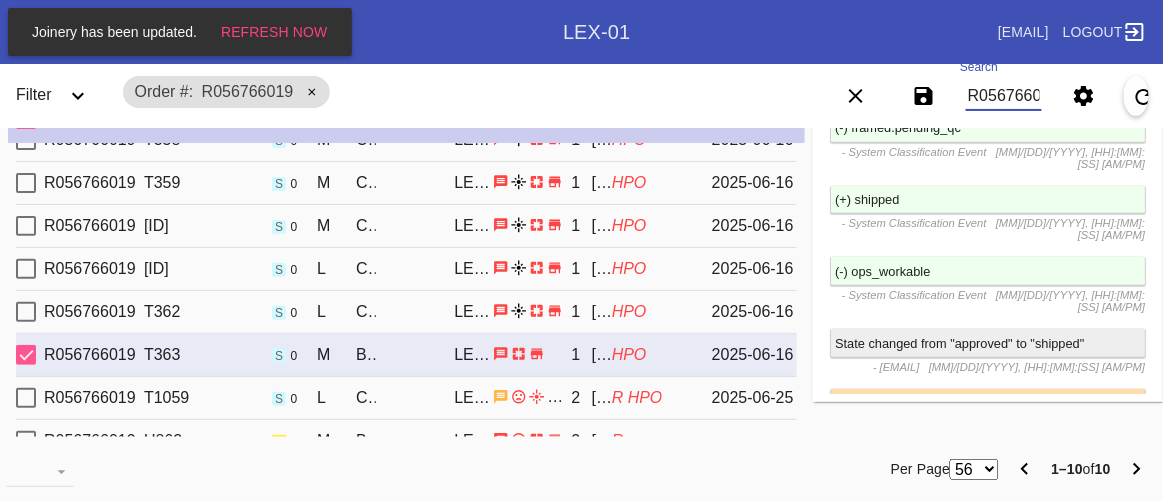 click on "R056766019" at bounding box center (1004, 96) 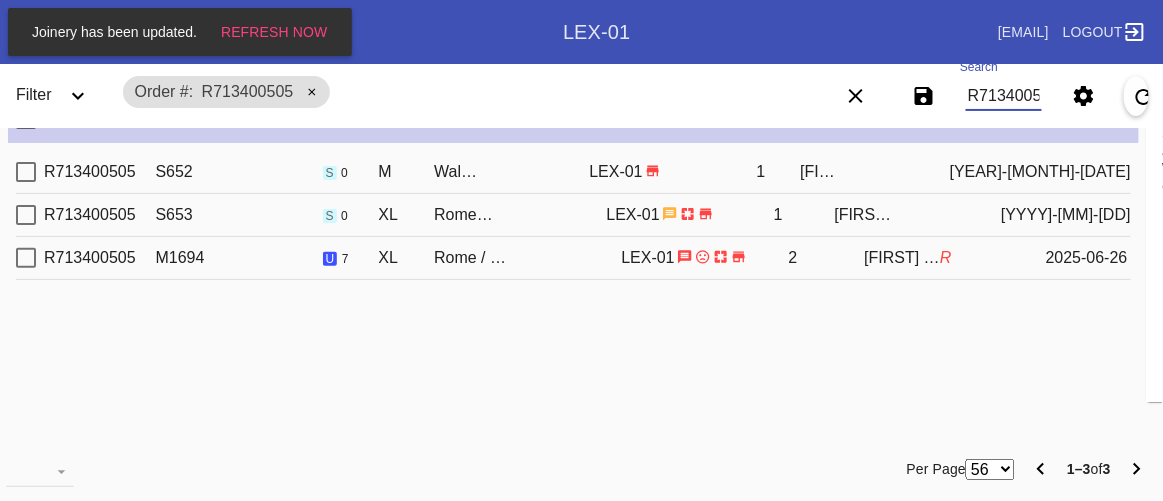 scroll, scrollTop: 0, scrollLeft: 0, axis: both 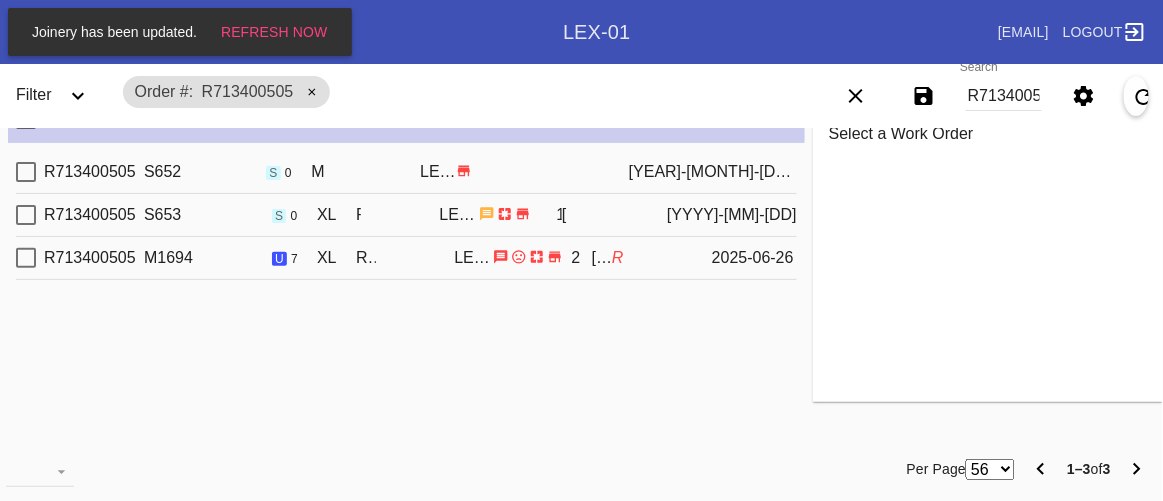 click on "[ID] [ID] s   0 M Walnut (Gallery) / Dove White LEX-01 1 [FIRST] [LAST]
[YYYY]-[MM]-[DD]" at bounding box center [406, 172] 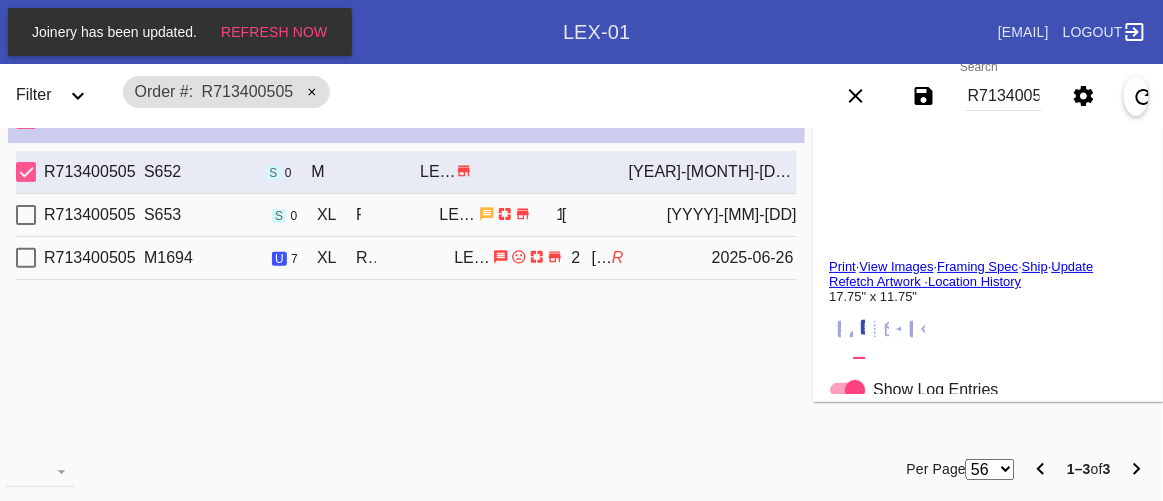 click on "[ID] [ID] s   0 XL Rome / White LEX-01 1 [FIRST] [LAST]
[YYYY]-[MM]-[DD]" at bounding box center [406, 215] 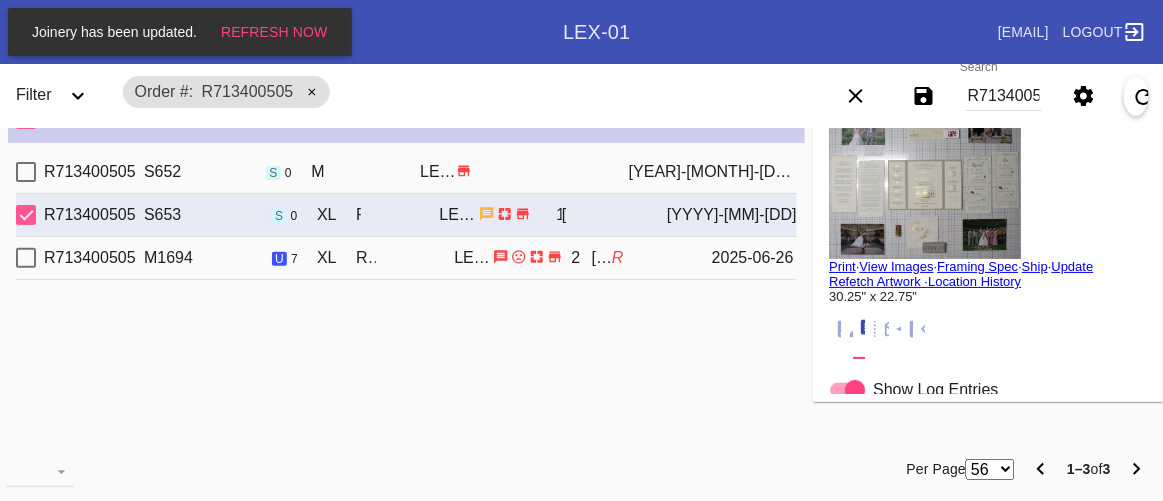 click on "View Images" at bounding box center [896, 266] 